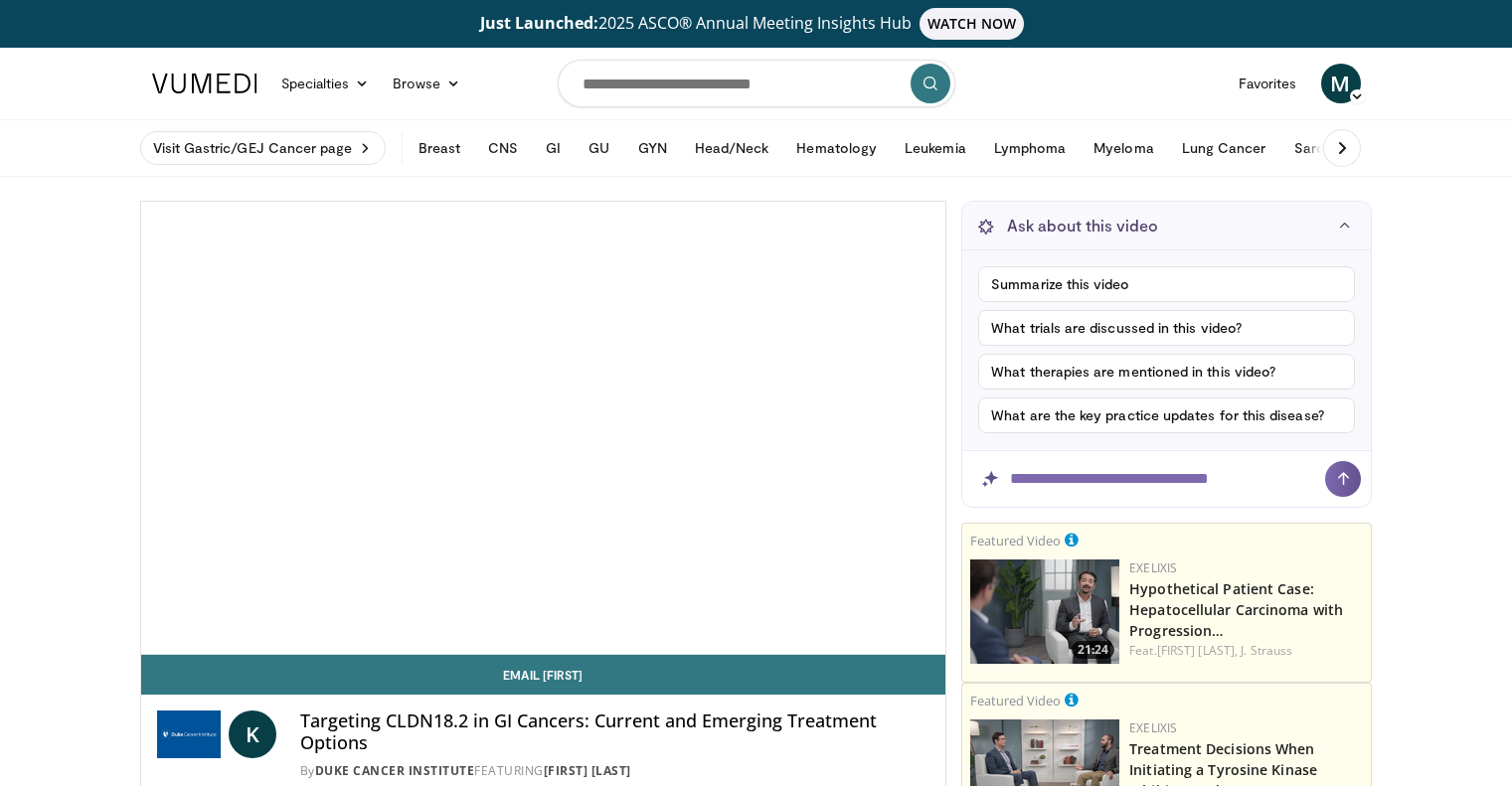 scroll, scrollTop: 0, scrollLeft: 0, axis: both 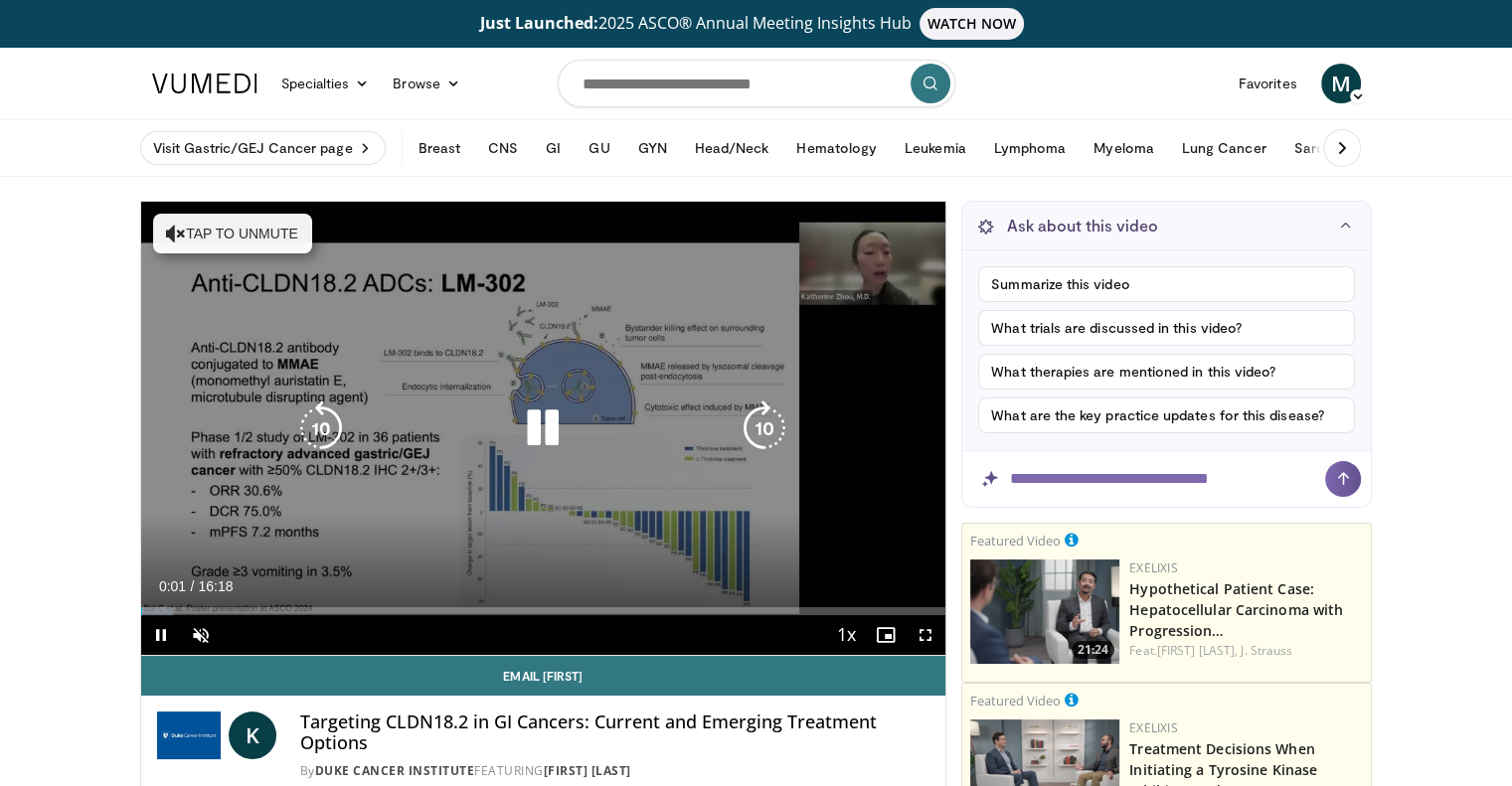 click at bounding box center [543, 428] 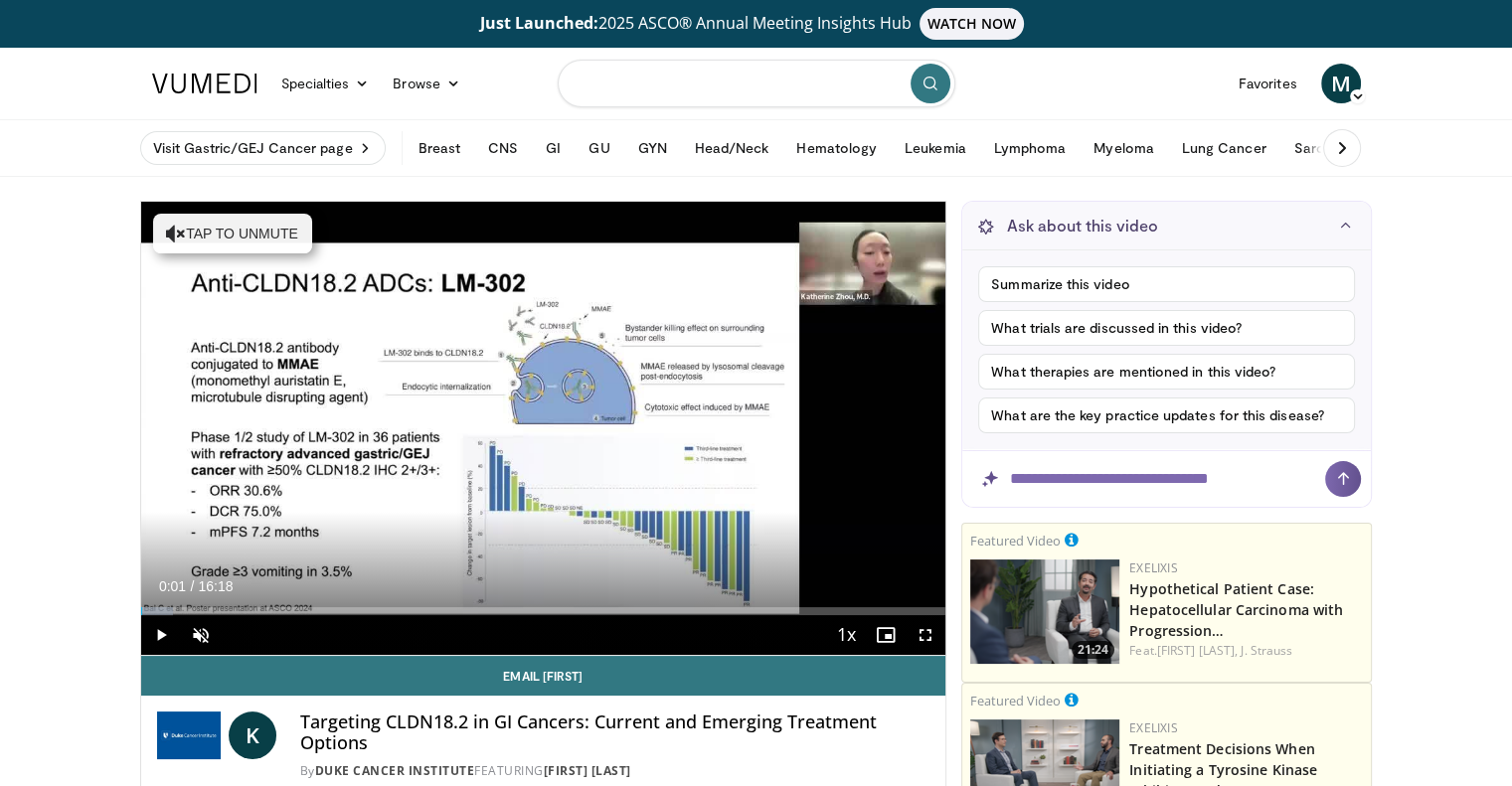 click at bounding box center (756, 83) 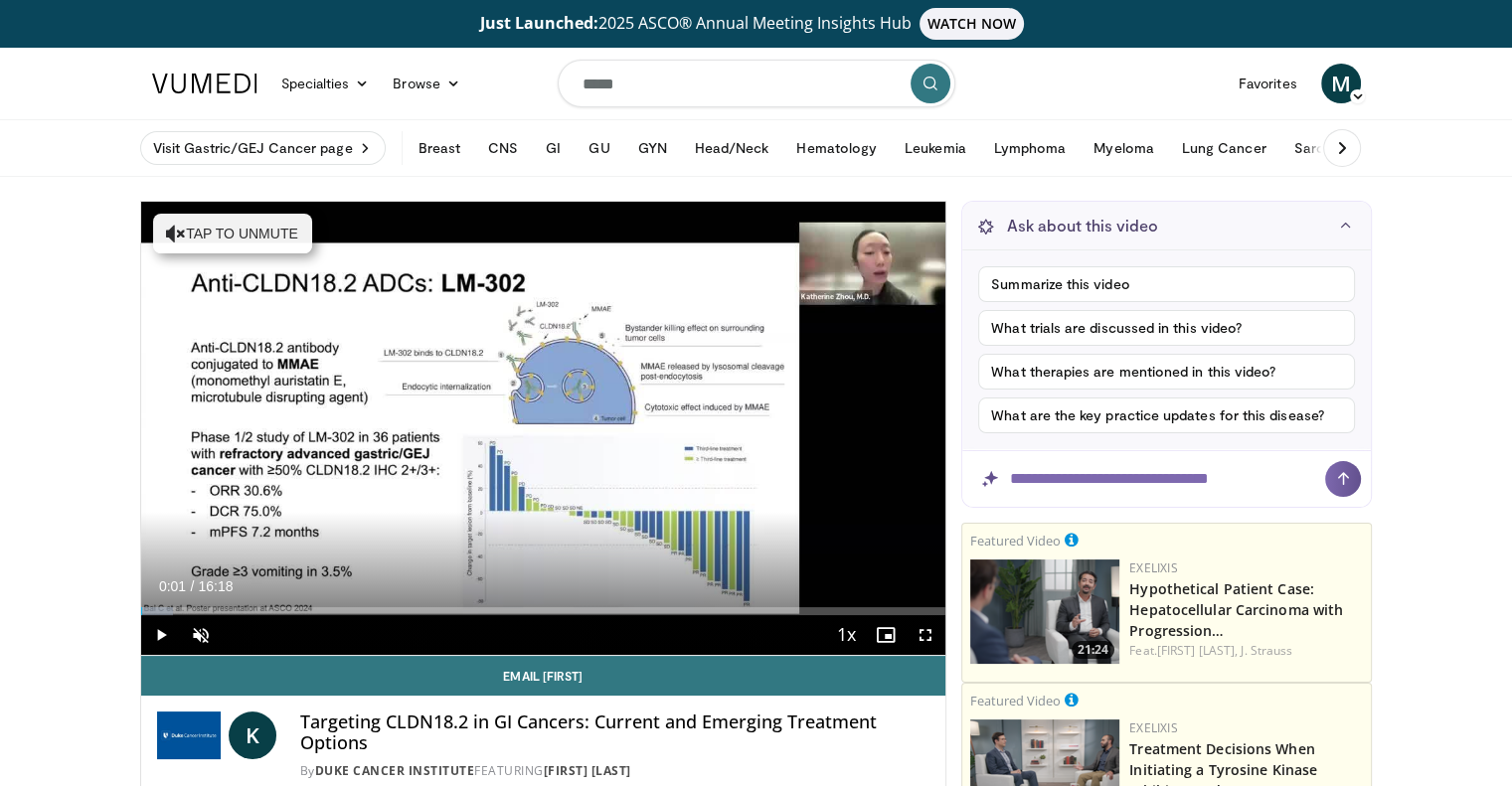 type on "******" 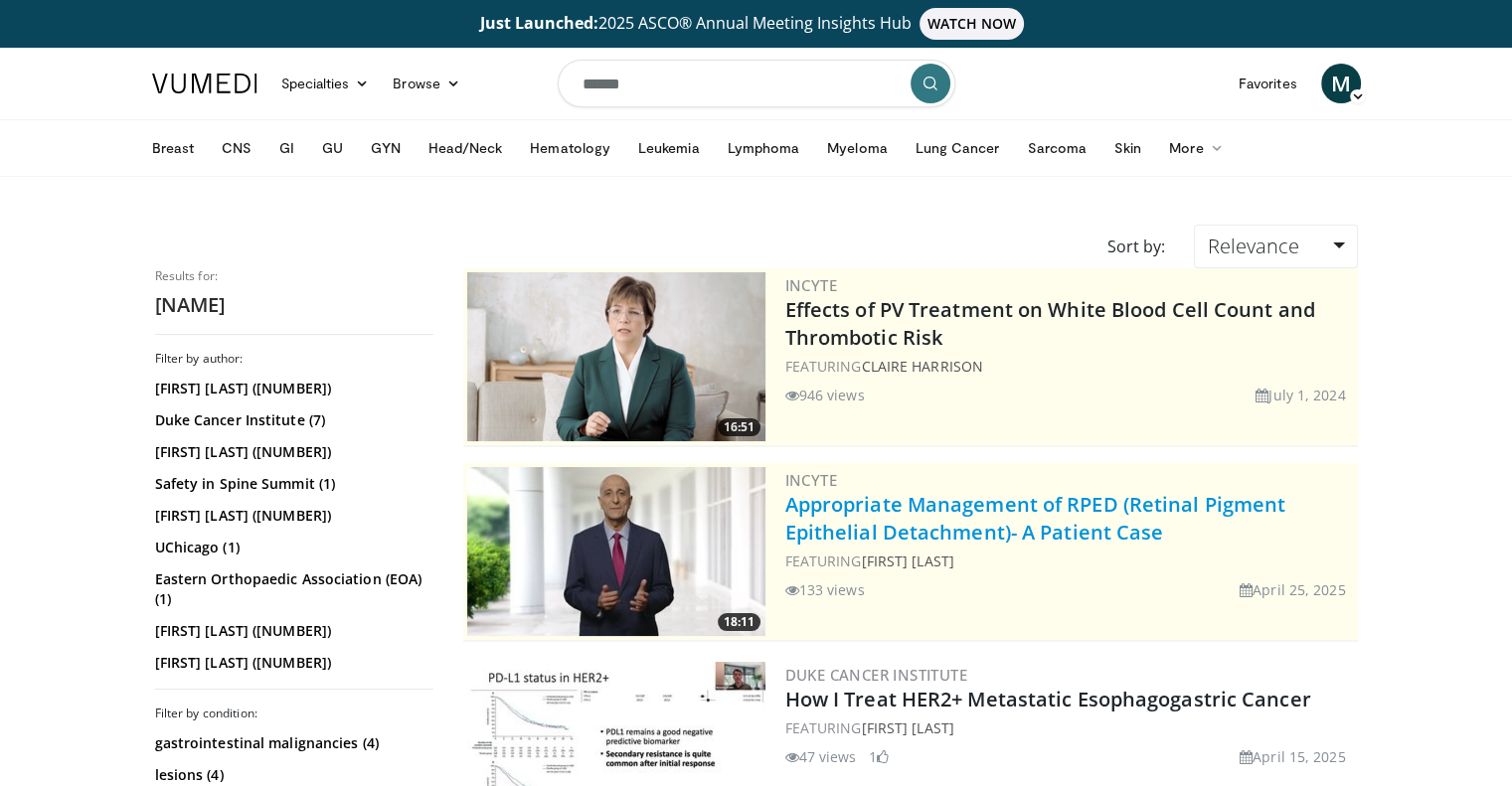 scroll, scrollTop: 211, scrollLeft: 0, axis: vertical 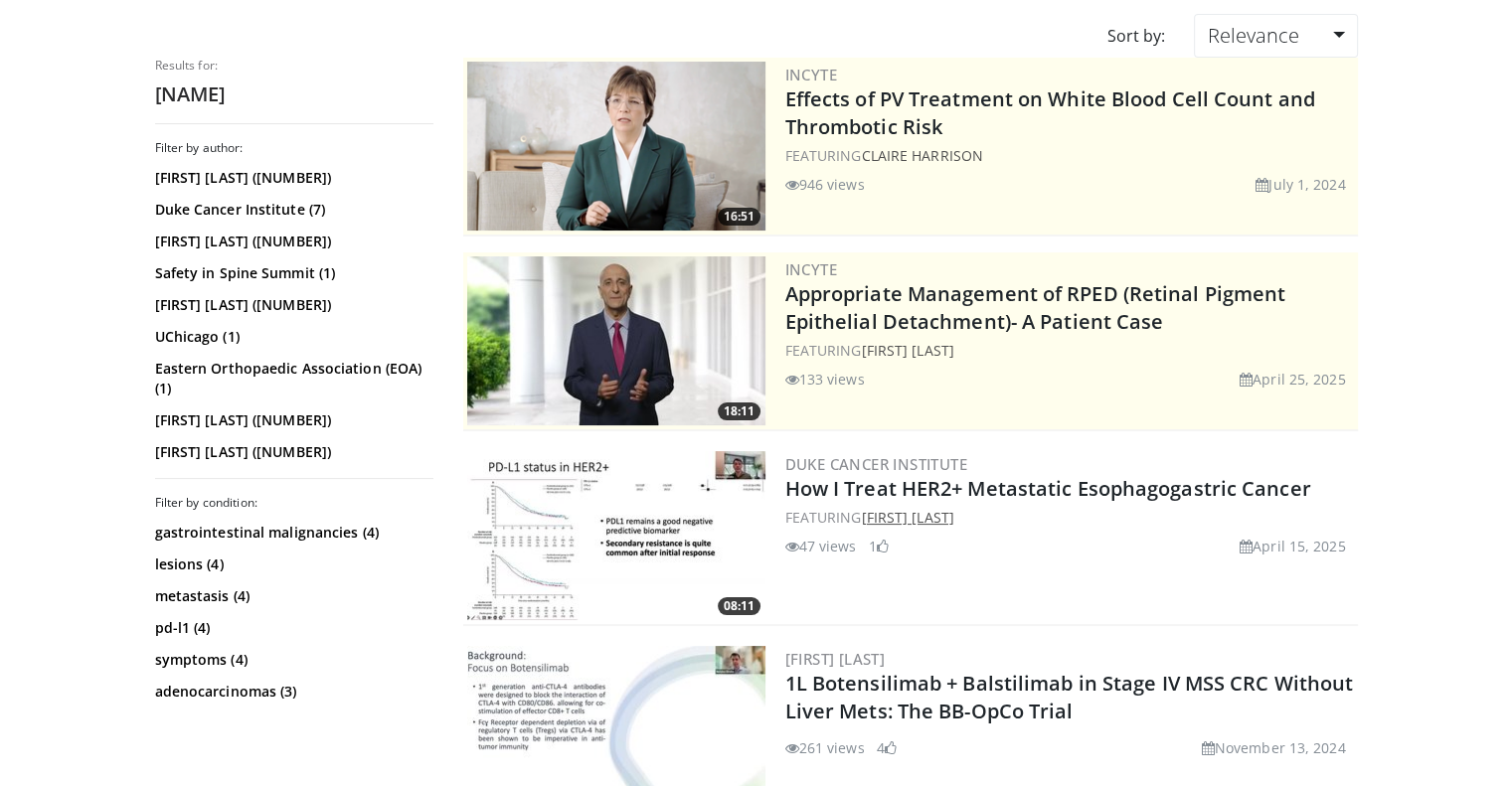 click on "[FIRST] [LAST]" at bounding box center [907, 517] 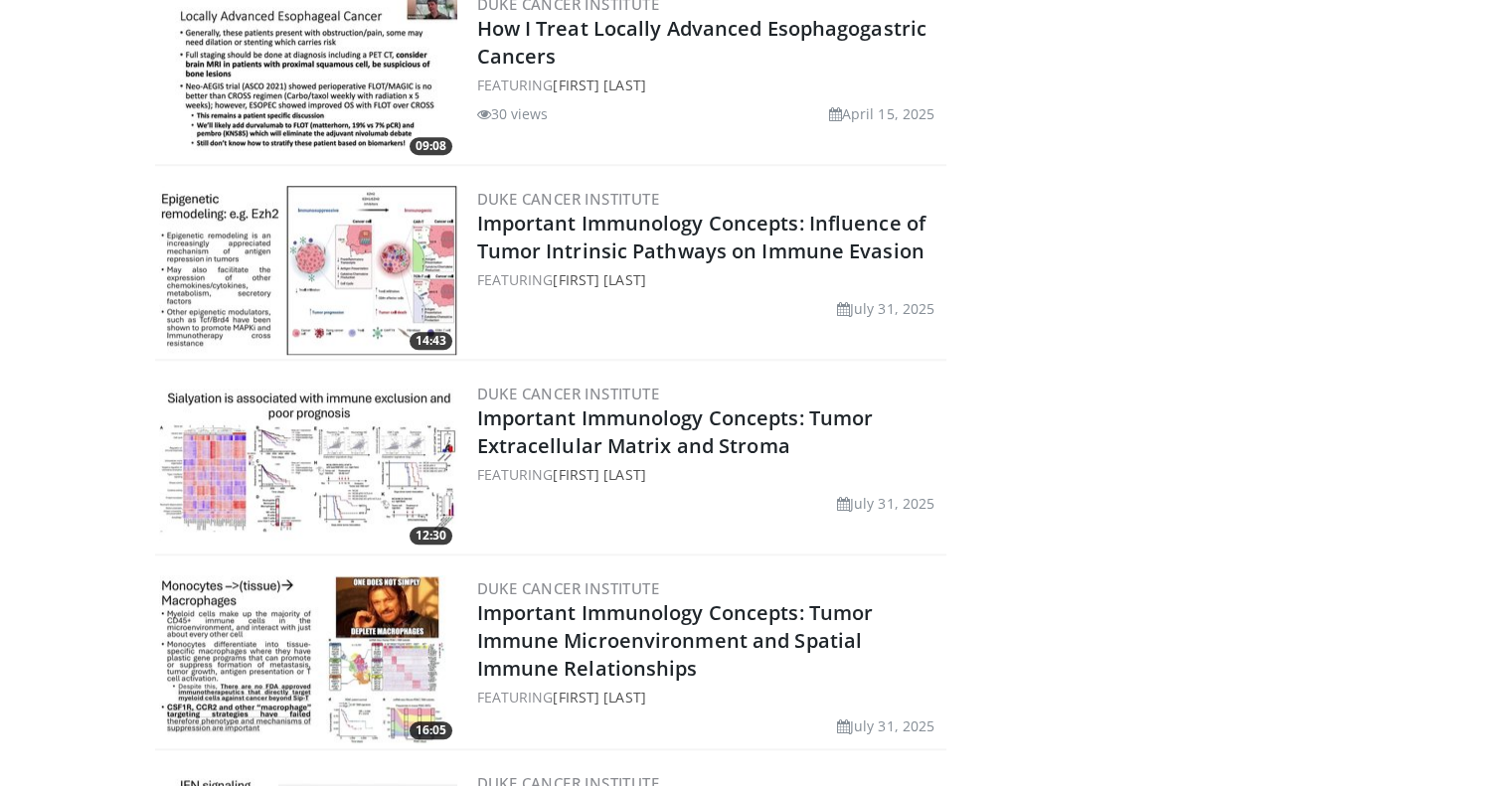 scroll, scrollTop: 1681, scrollLeft: 0, axis: vertical 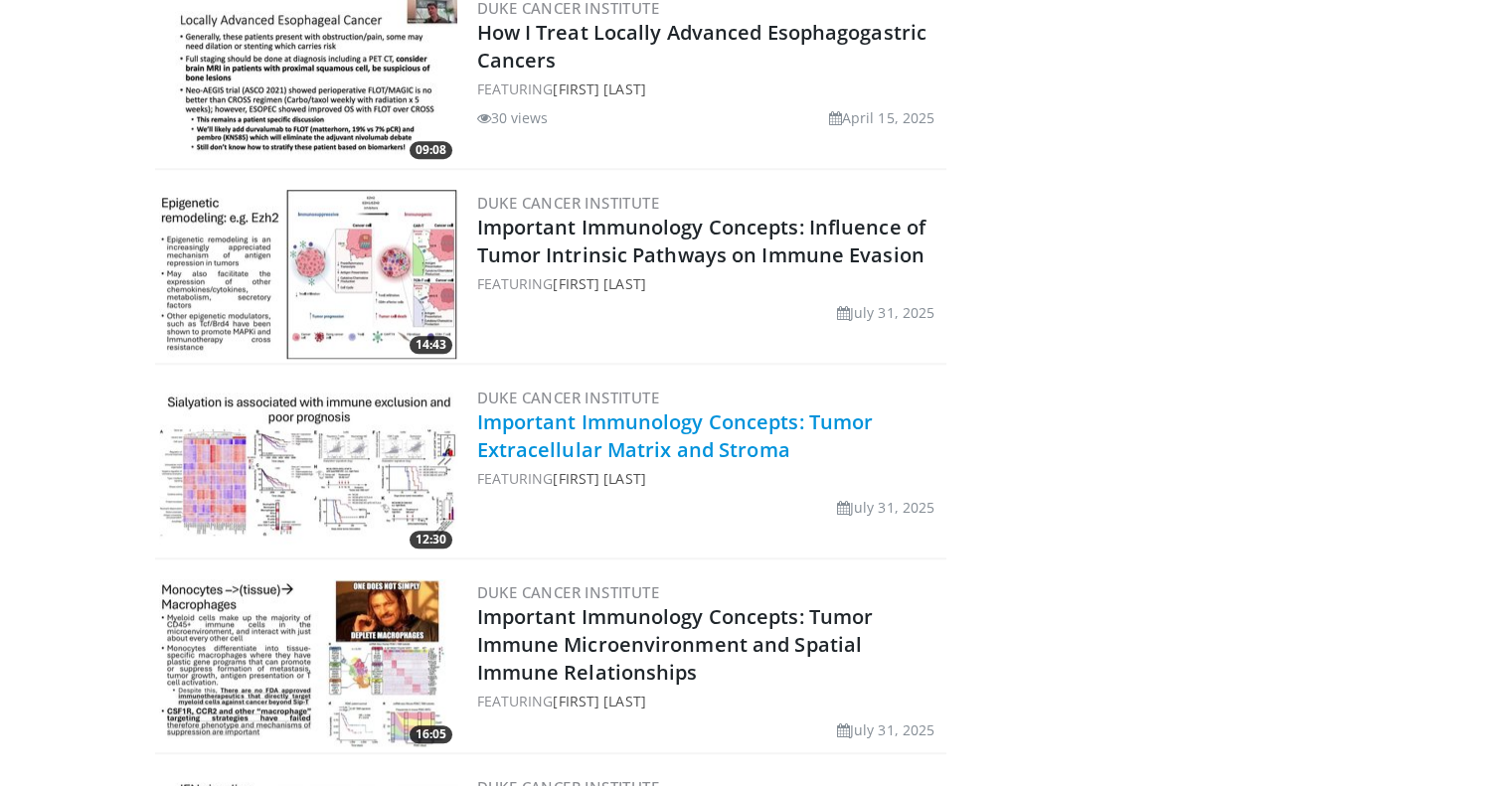 click on "Important Immunology Concepts: Tumor Extracellular Matrix and Stroma" at bounding box center [675, 435] 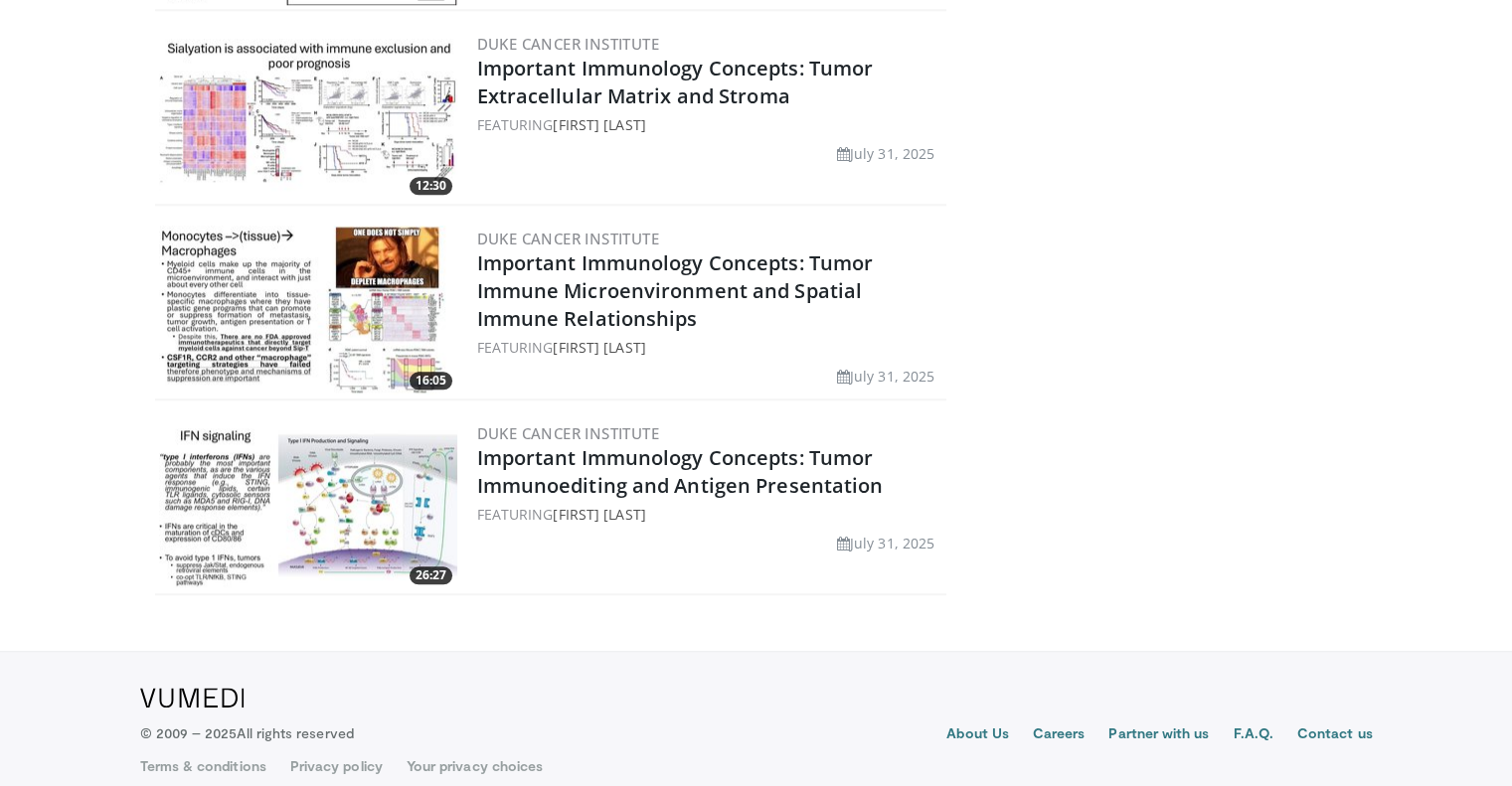 scroll, scrollTop: 2051, scrollLeft: 0, axis: vertical 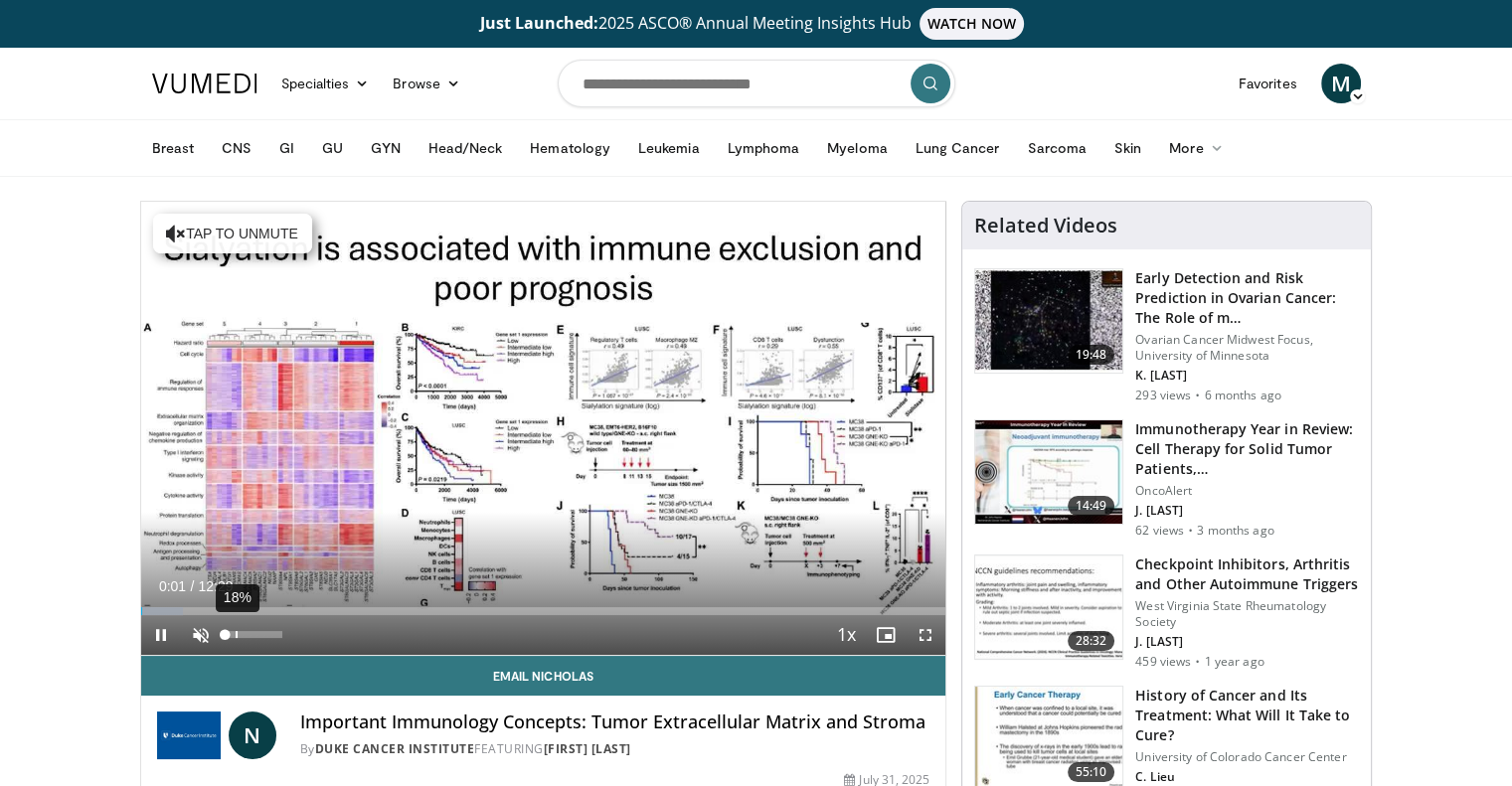 click on "18%" at bounding box center [254, 635] 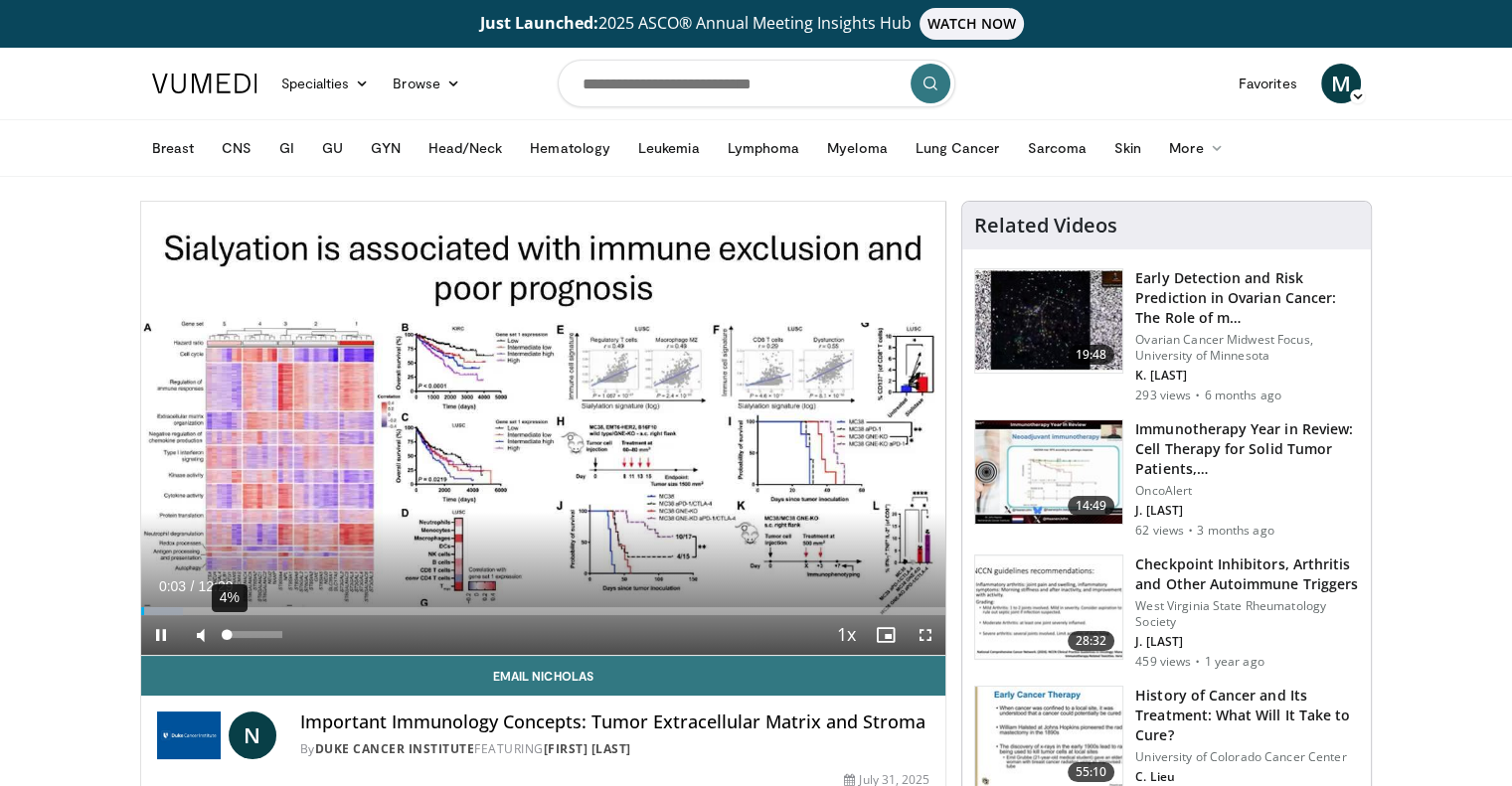 click at bounding box center (227, 634) 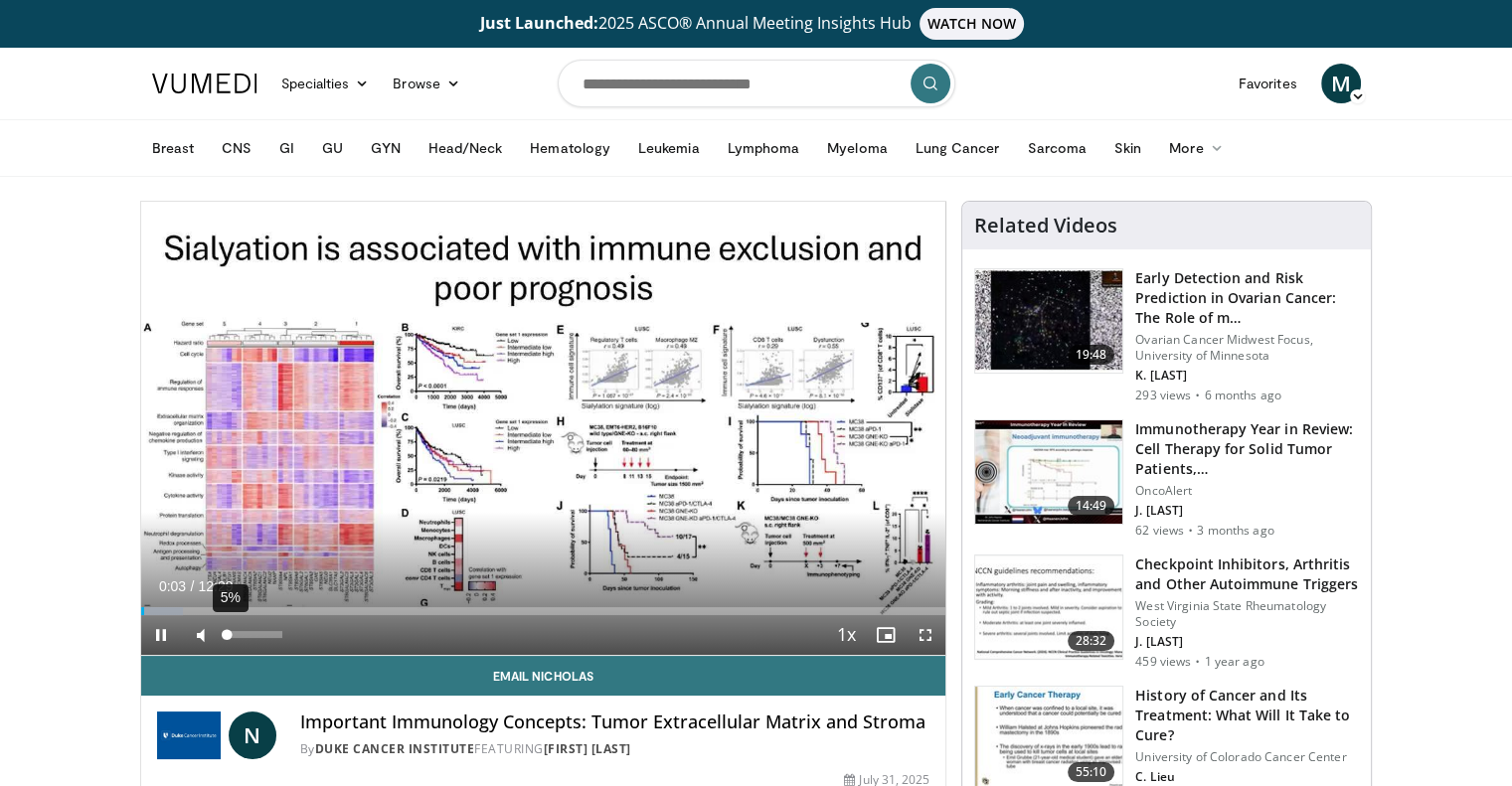 click at bounding box center (227, 634) 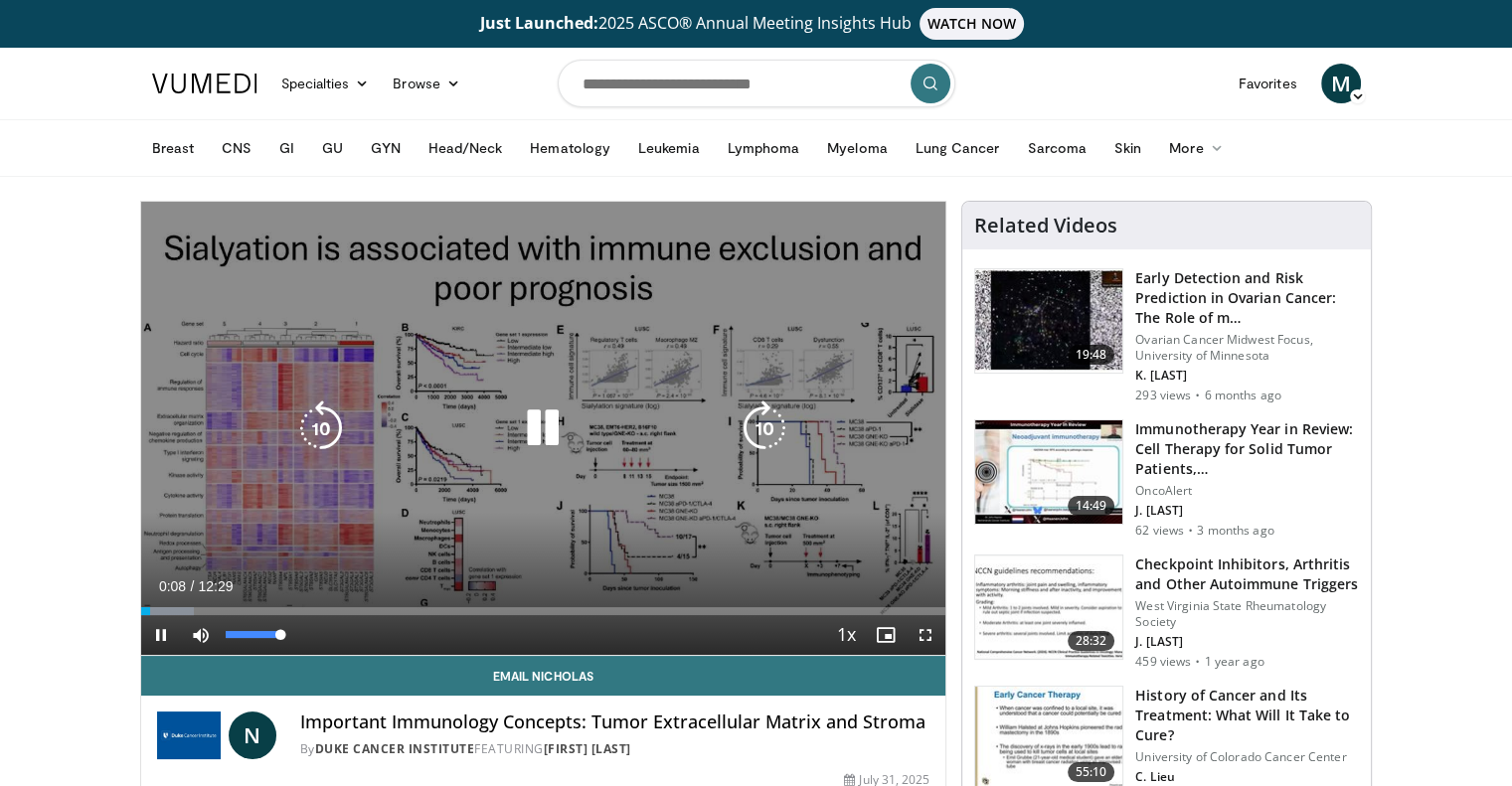 drag, startPoint x: 230, startPoint y: 631, endPoint x: 287, endPoint y: 626, distance: 57.21888 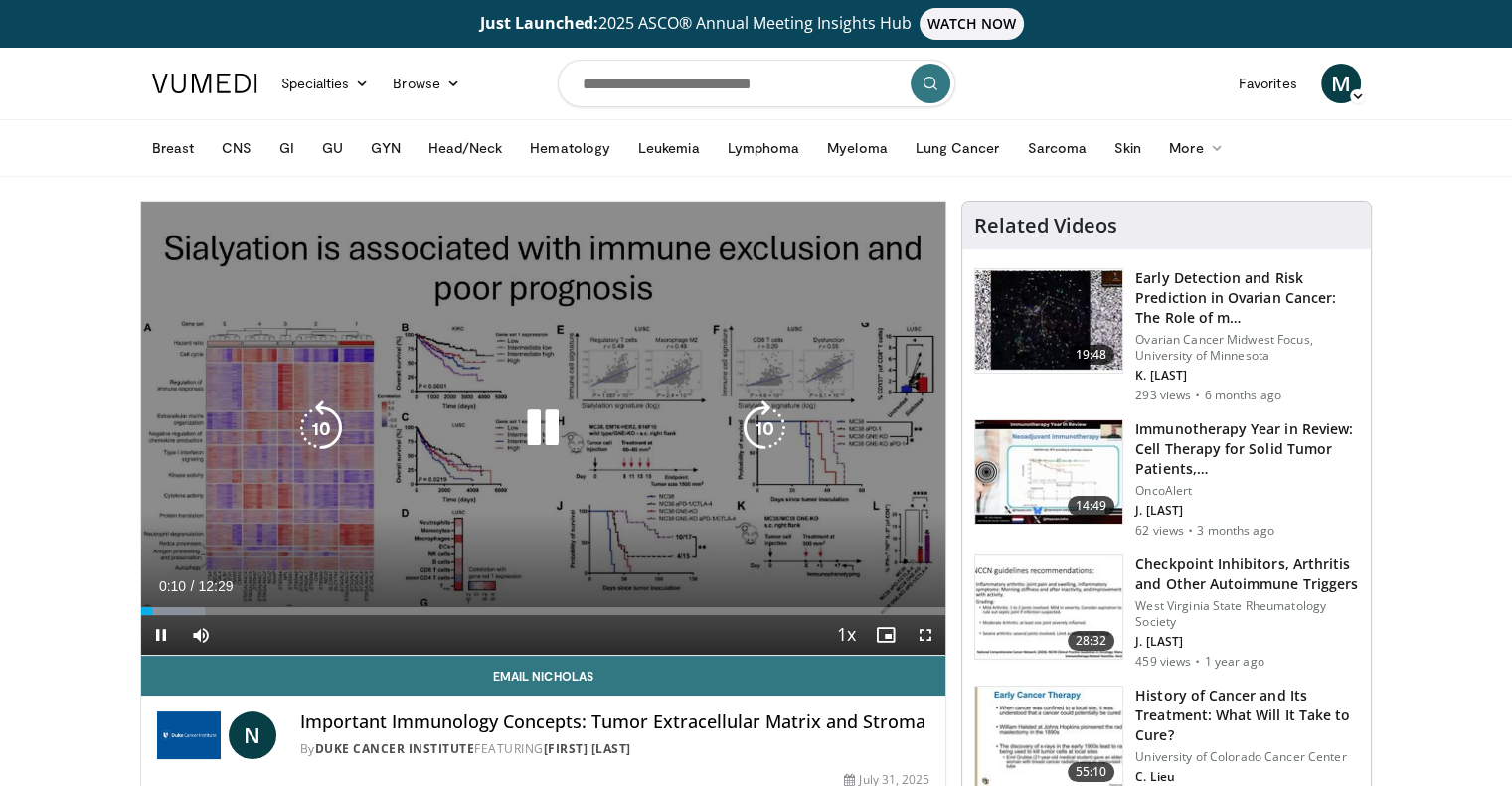 click at bounding box center (321, 428) 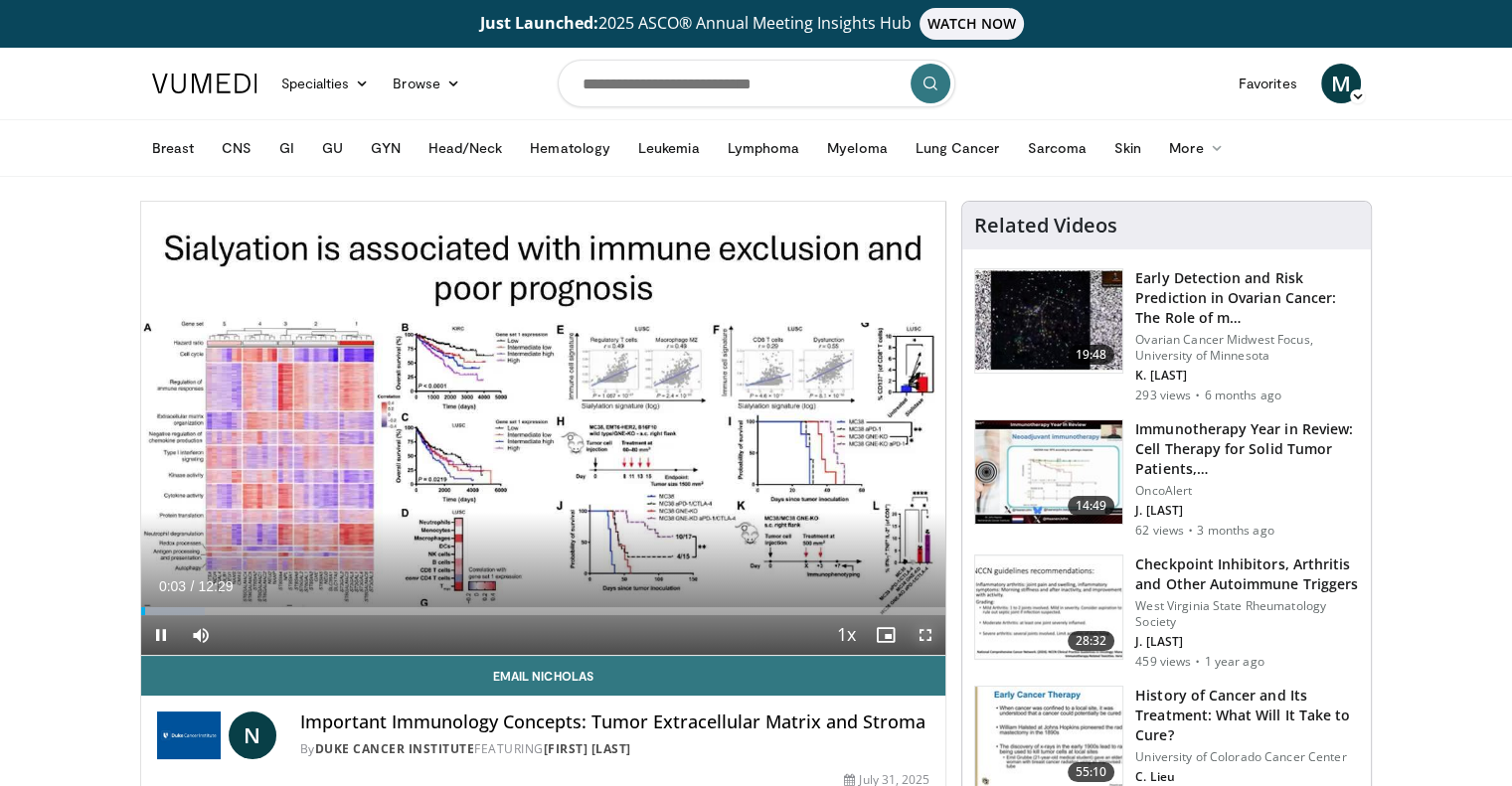 click at bounding box center (925, 635) 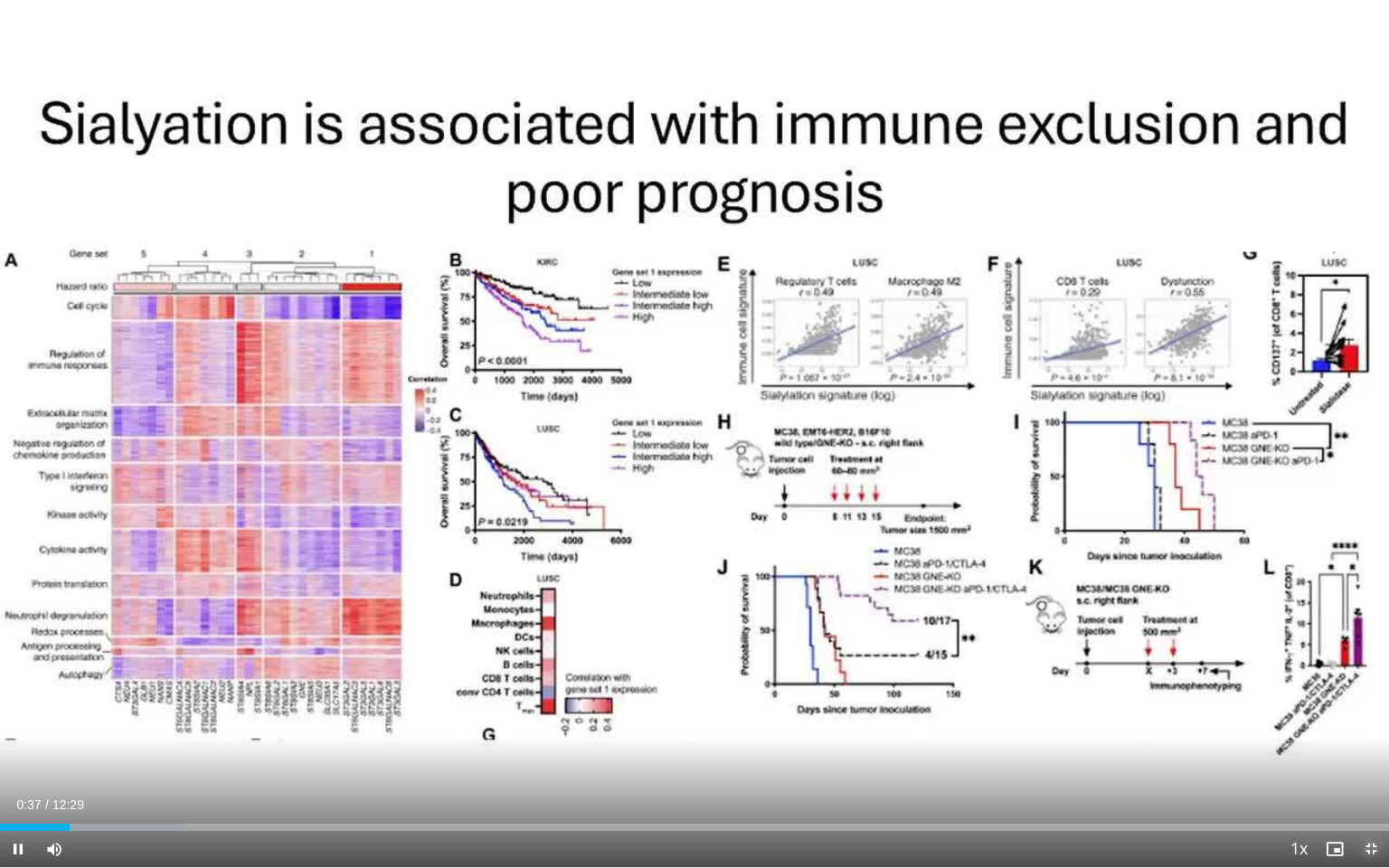 click at bounding box center (1371, 849) 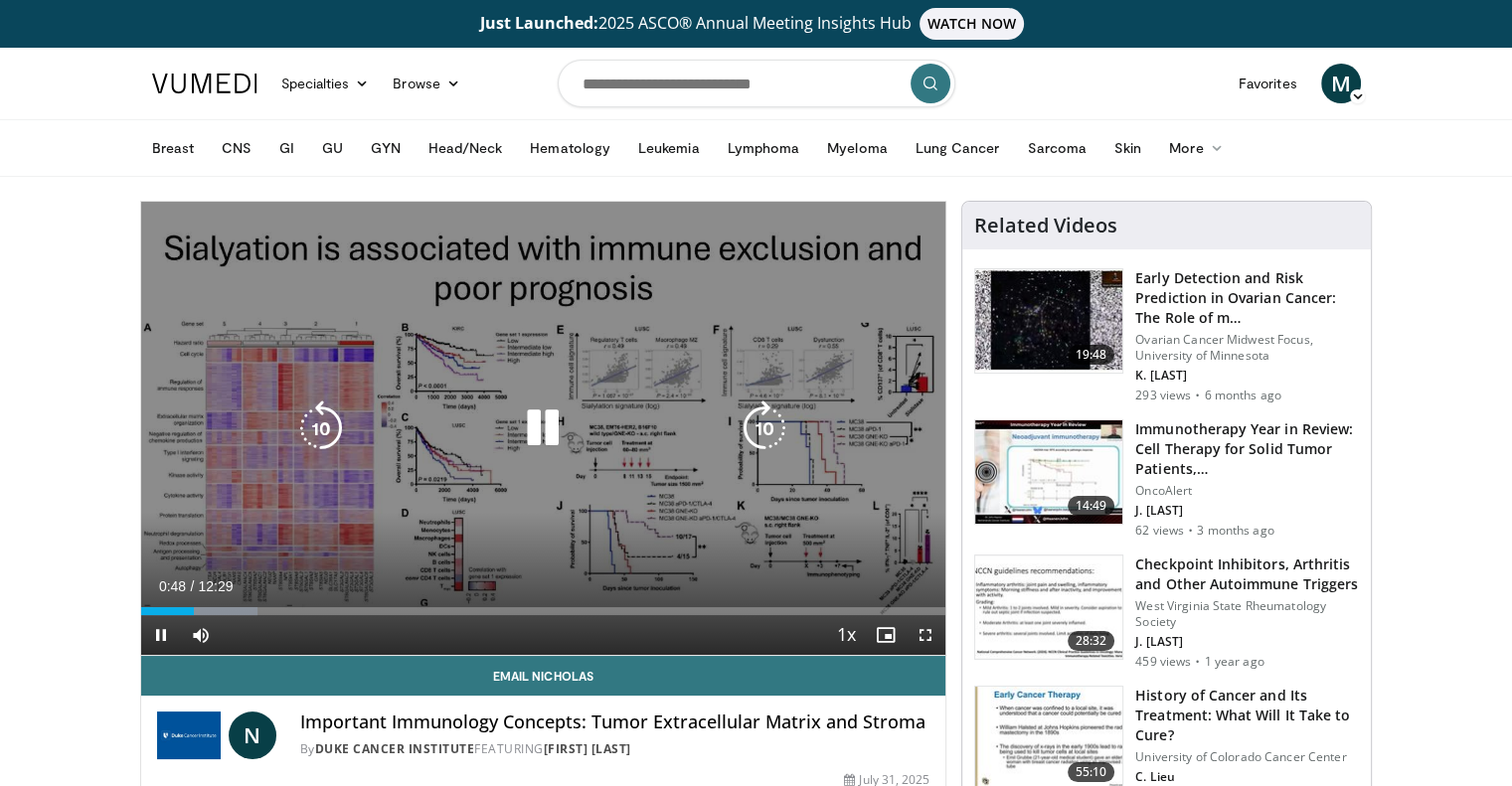 click on "10 seconds
Tap to unmute" at bounding box center [544, 428] 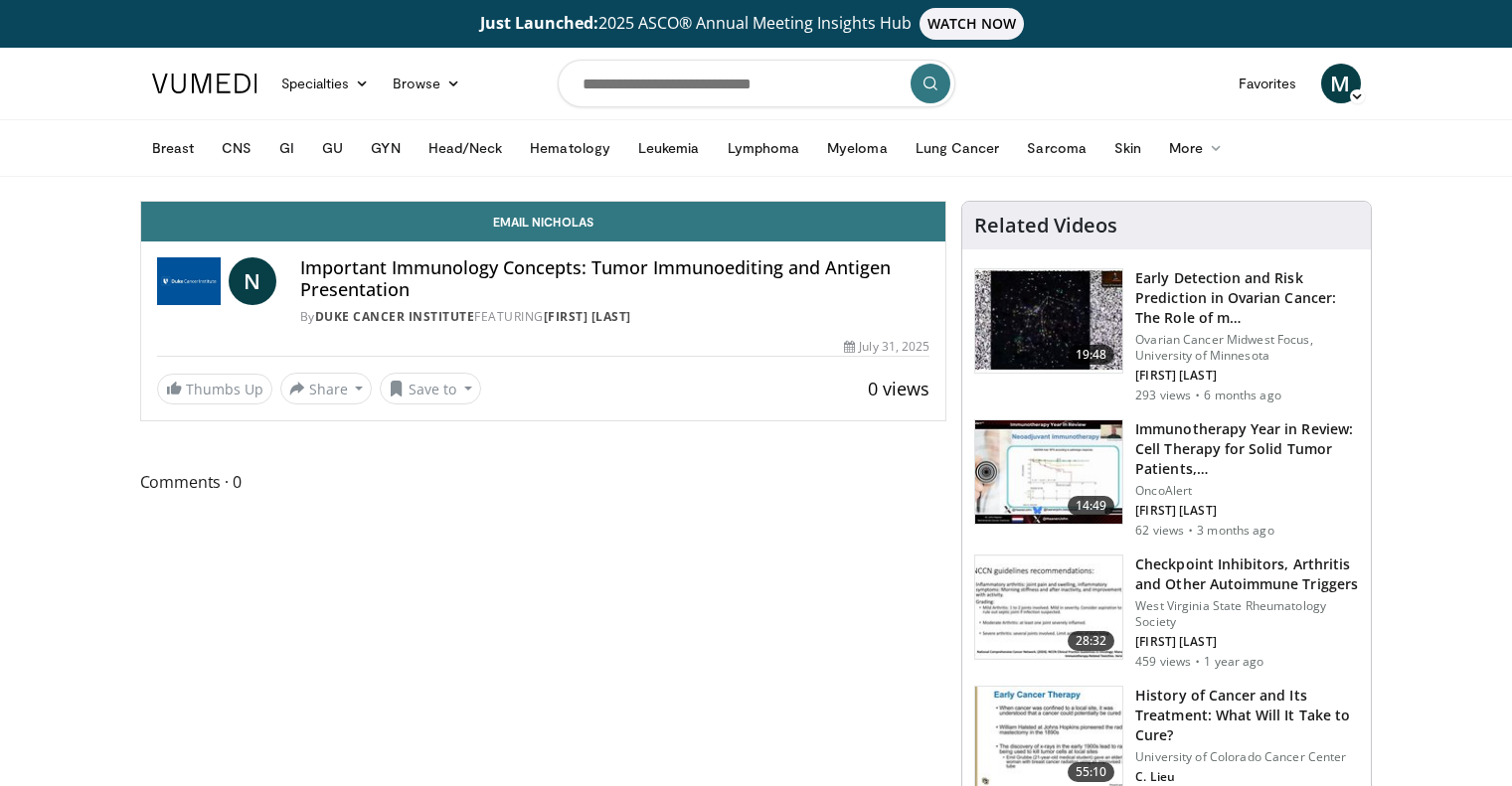 scroll, scrollTop: 0, scrollLeft: 0, axis: both 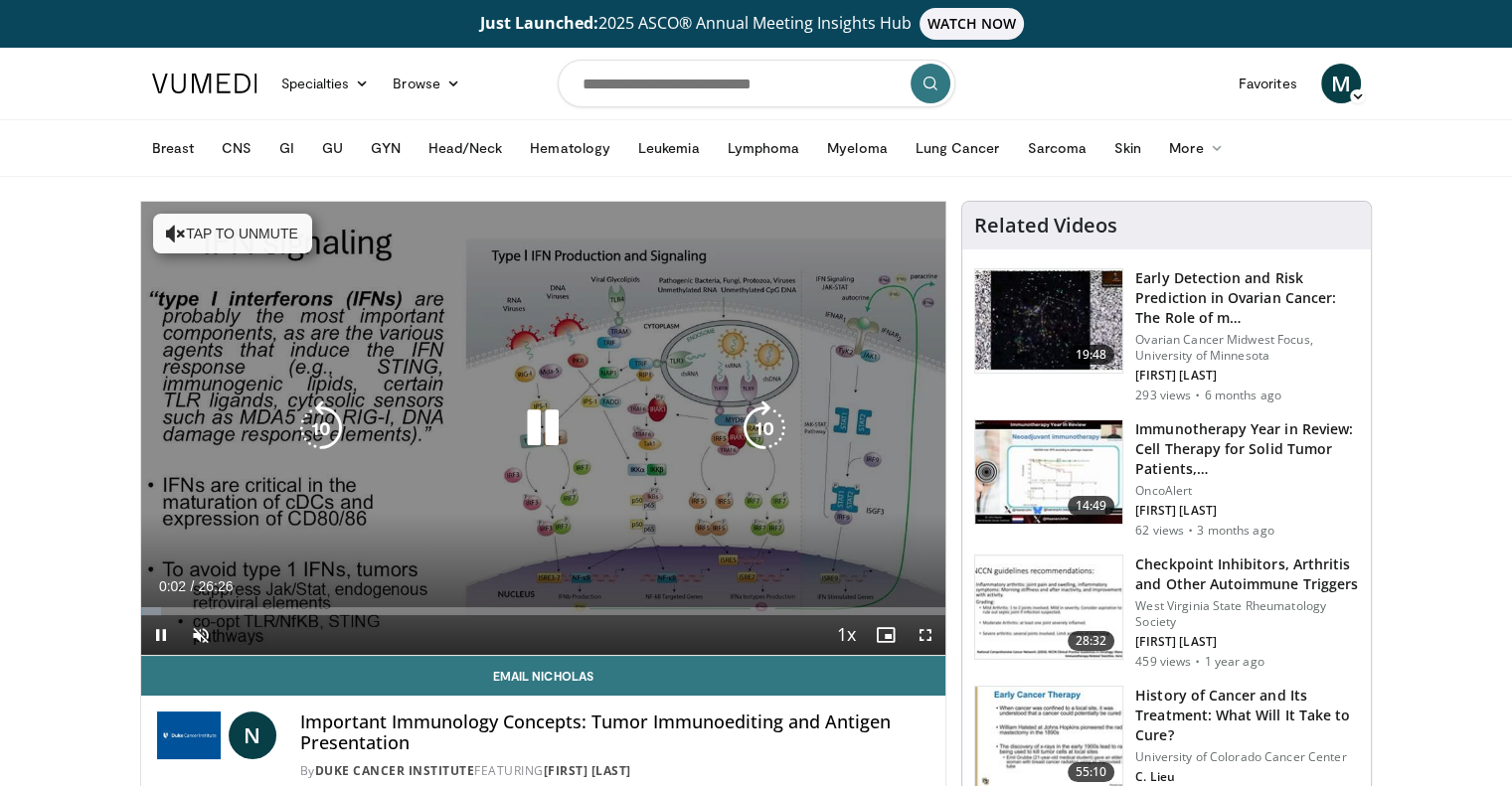 click at bounding box center (543, 428) 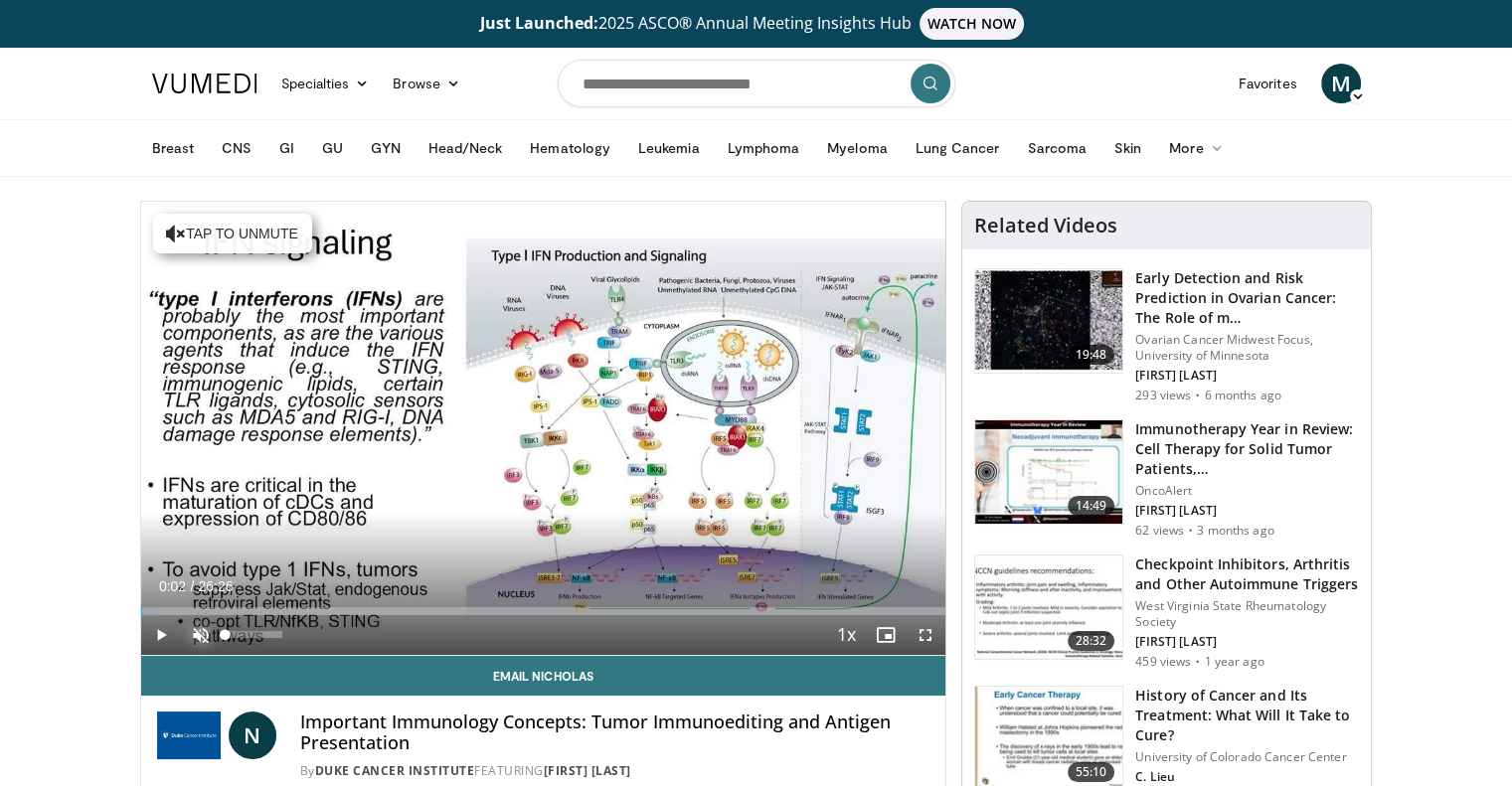 click at bounding box center [201, 635] 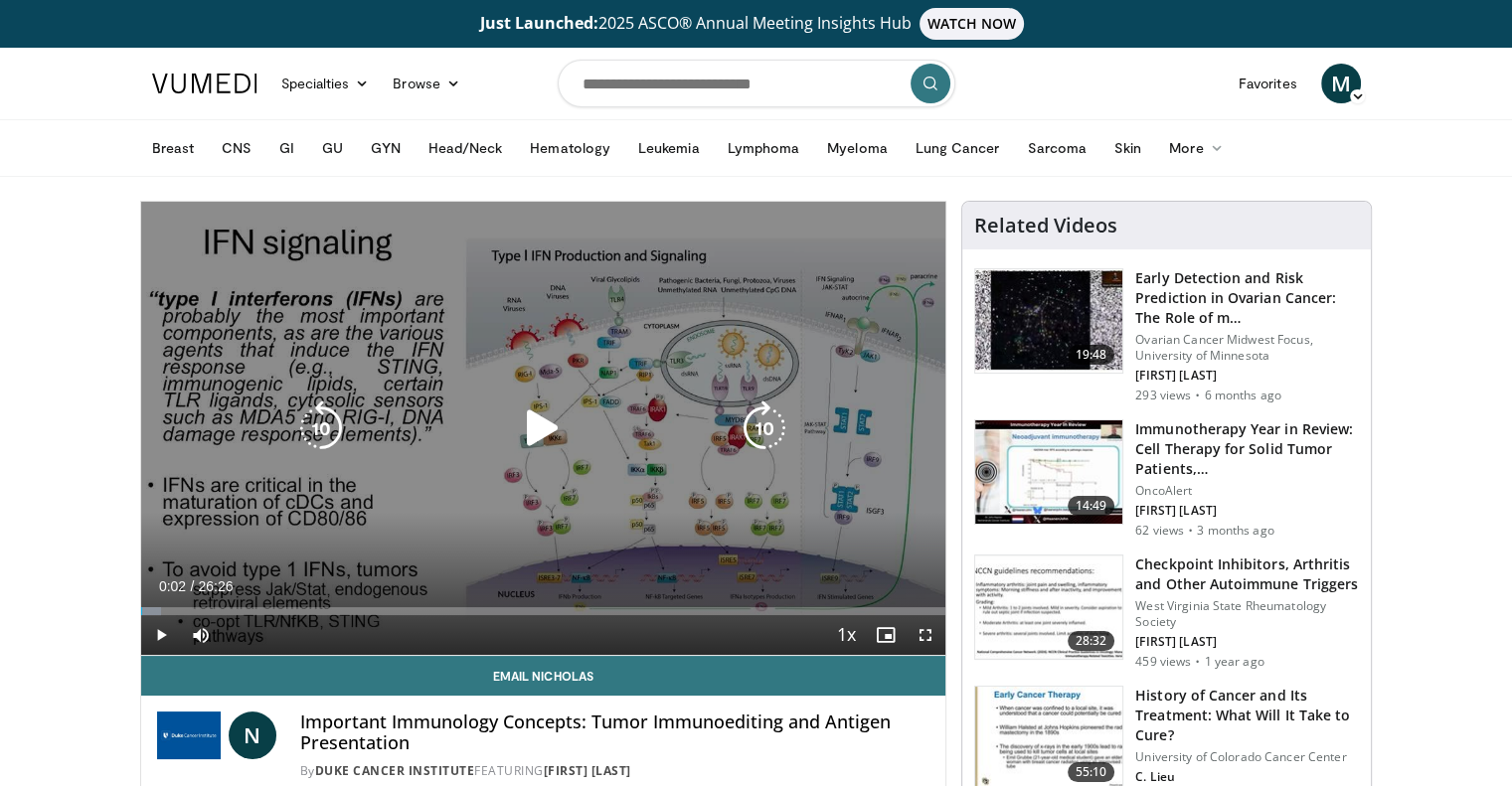 click at bounding box center [543, 428] 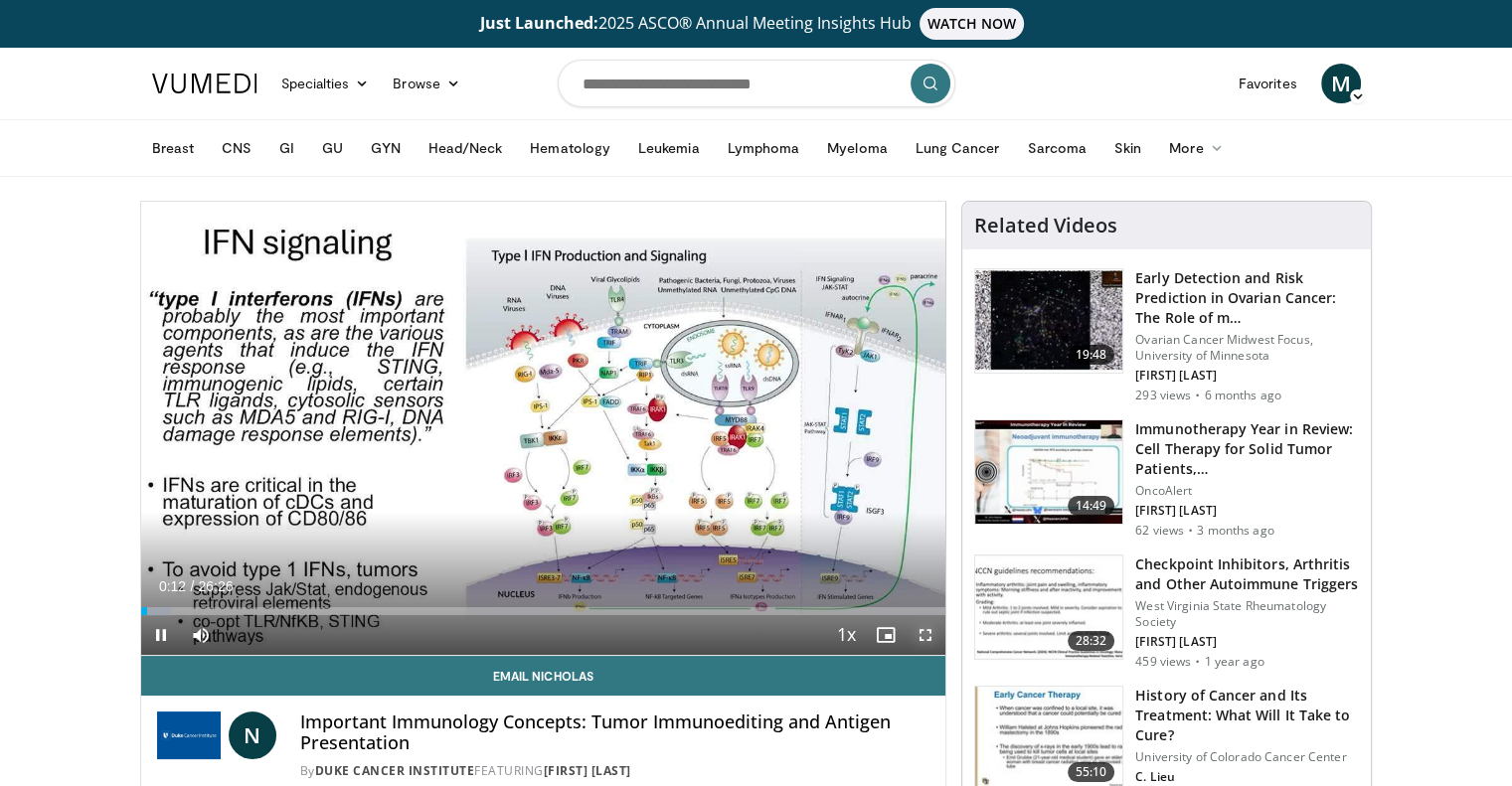 click at bounding box center [925, 635] 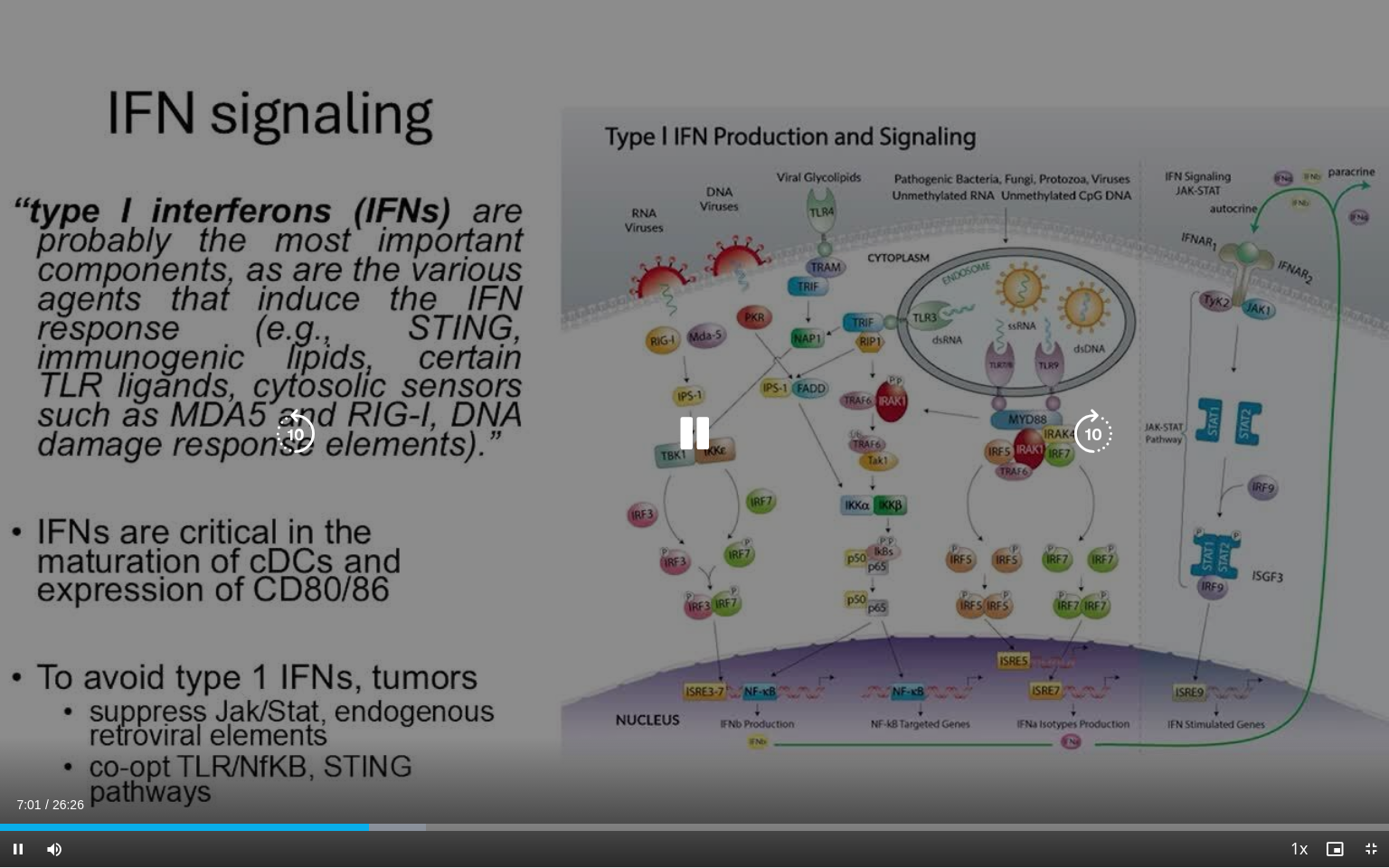 click at bounding box center (694, 434) 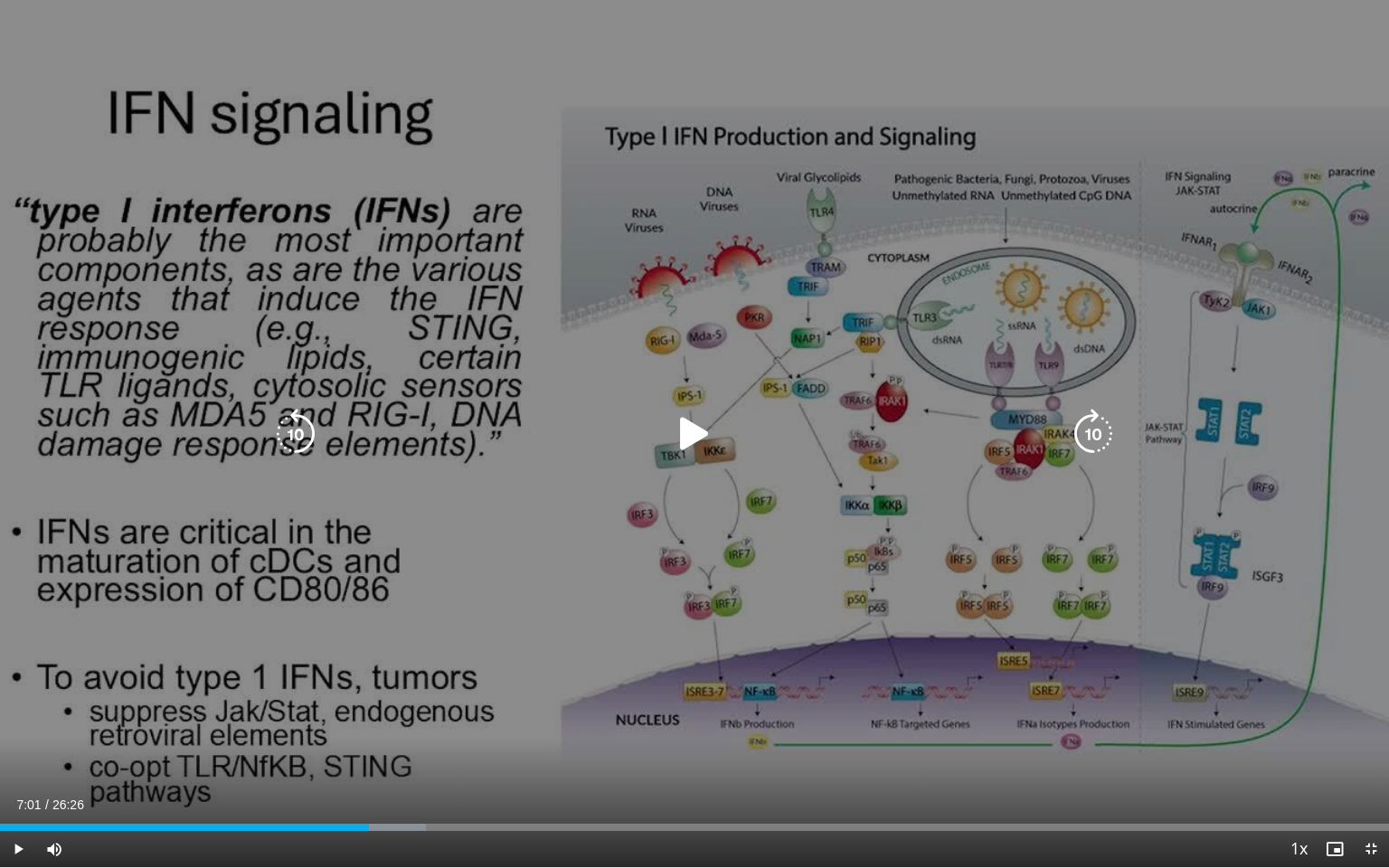 click at bounding box center (694, 434) 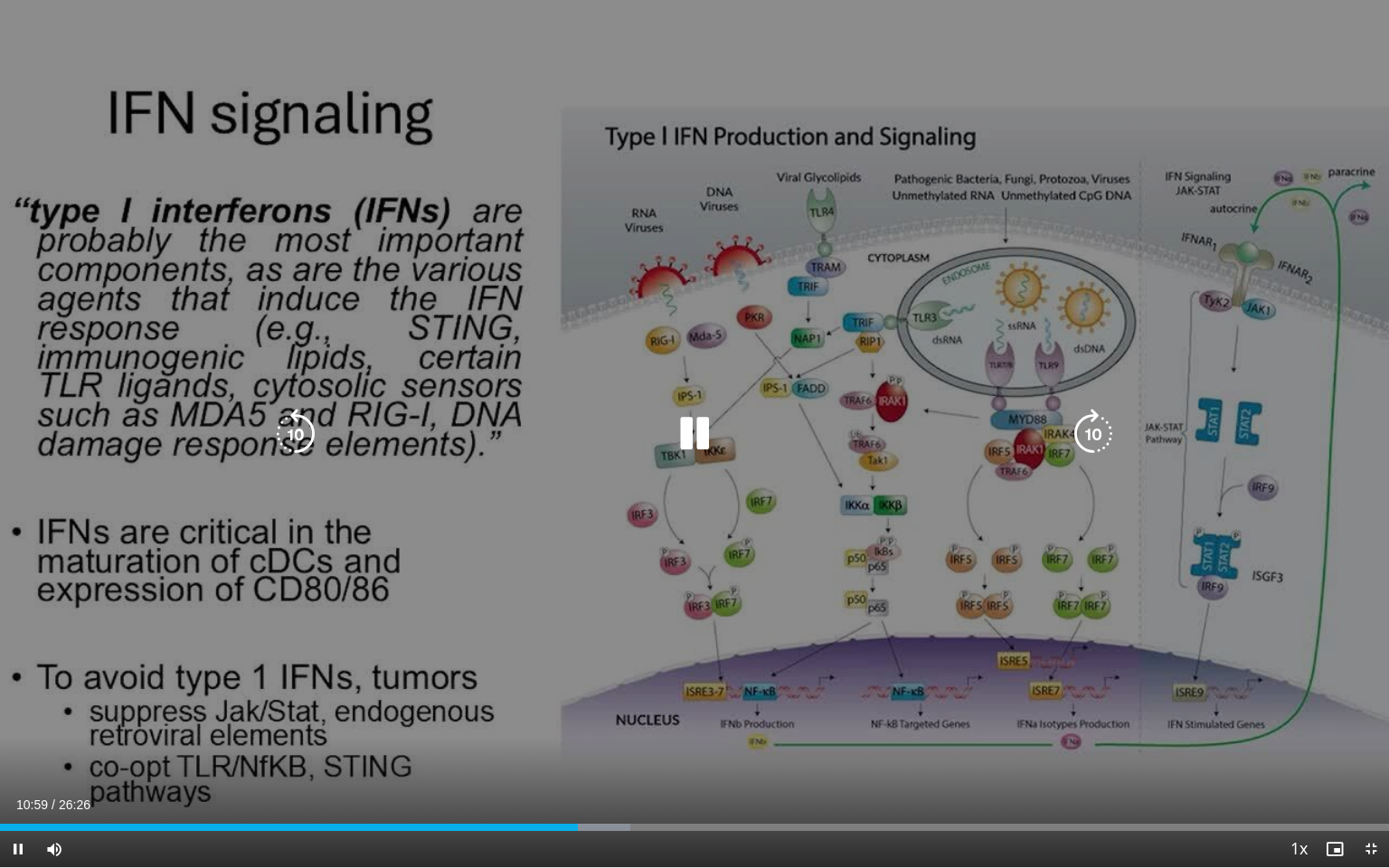 click at bounding box center [694, 434] 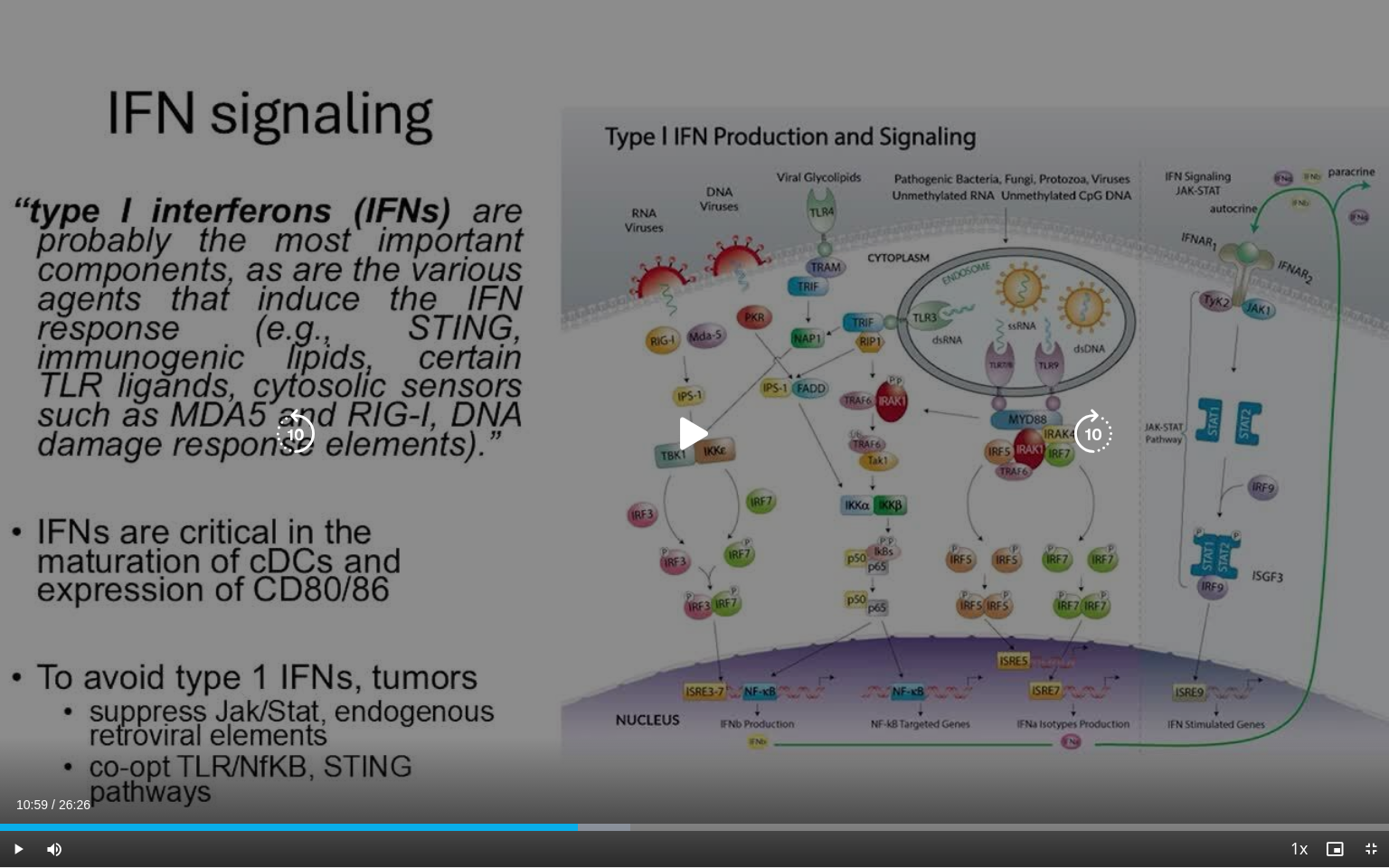 click on "20 seconds
Tap to unmute" at bounding box center (694, 433) 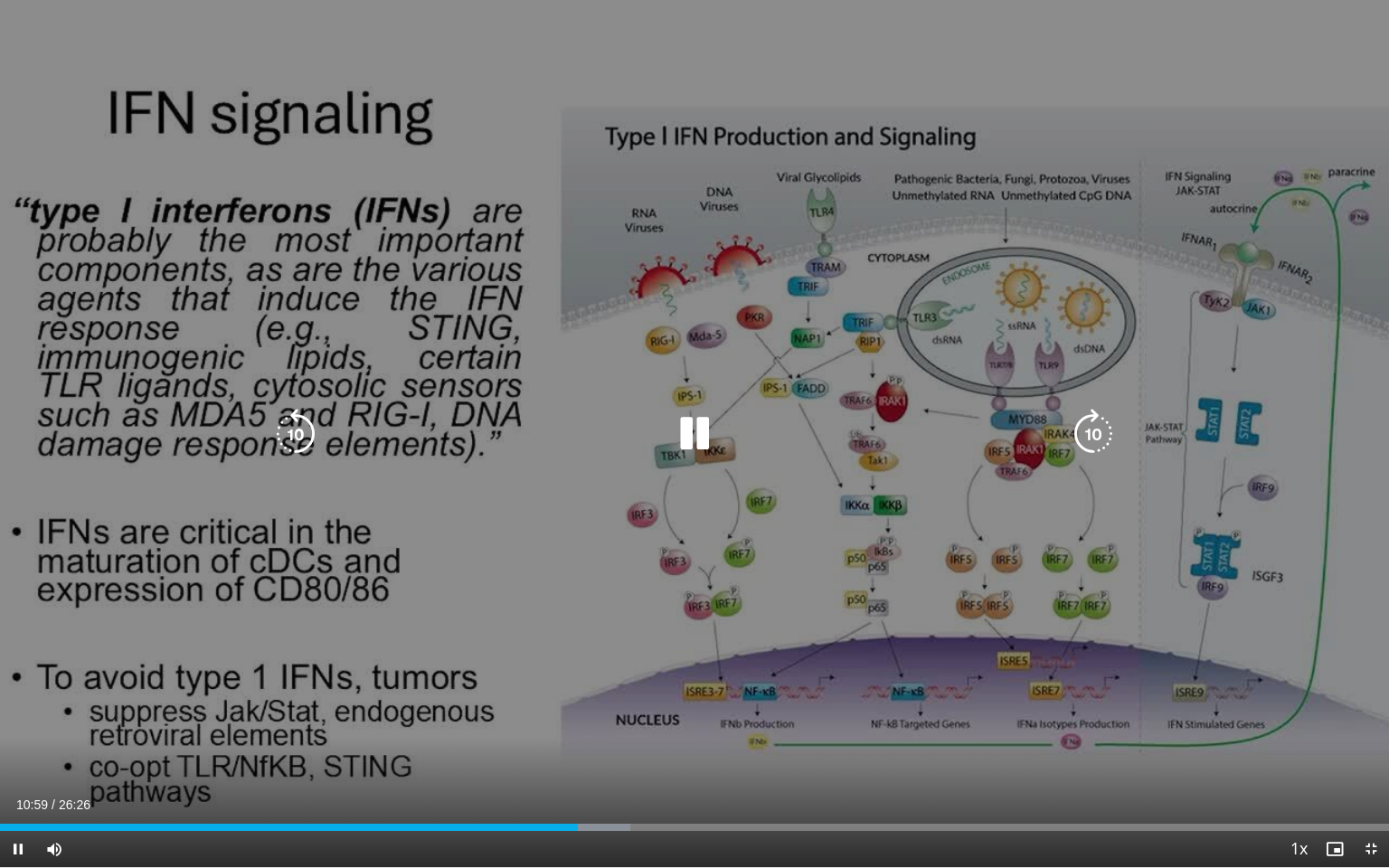 click on "20 seconds
Tap to unmute" at bounding box center [694, 433] 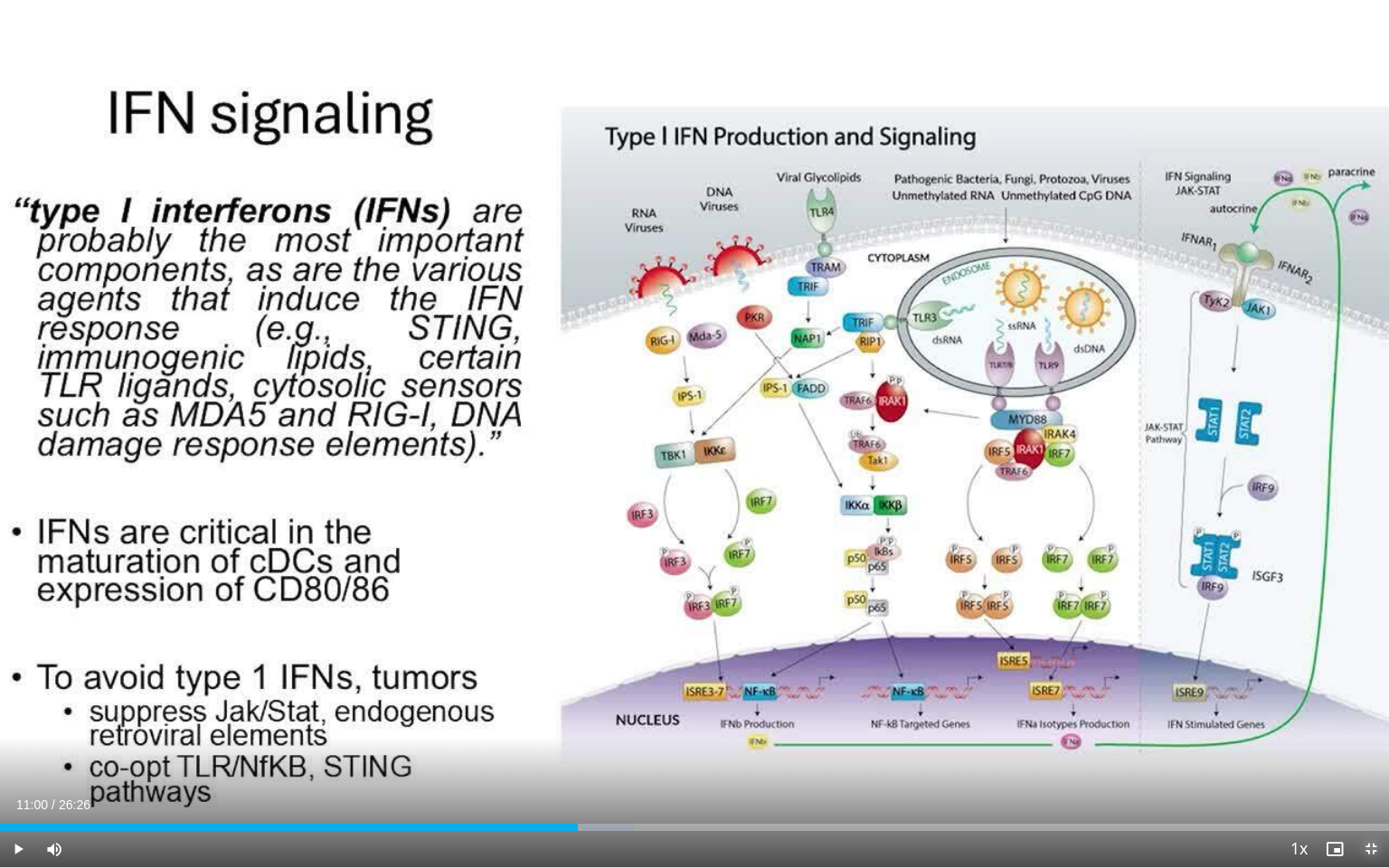click at bounding box center (1371, 849) 